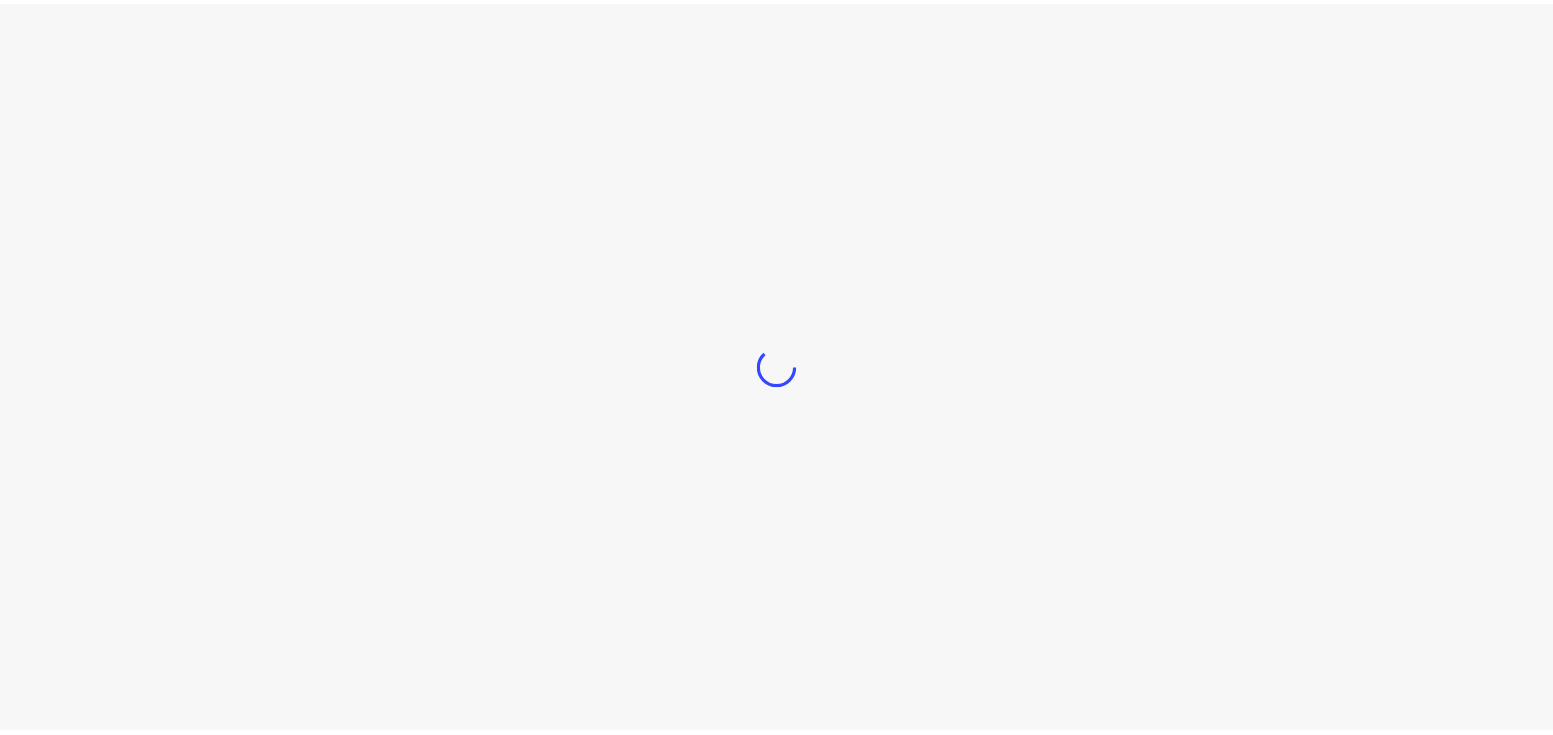 scroll, scrollTop: 0, scrollLeft: 0, axis: both 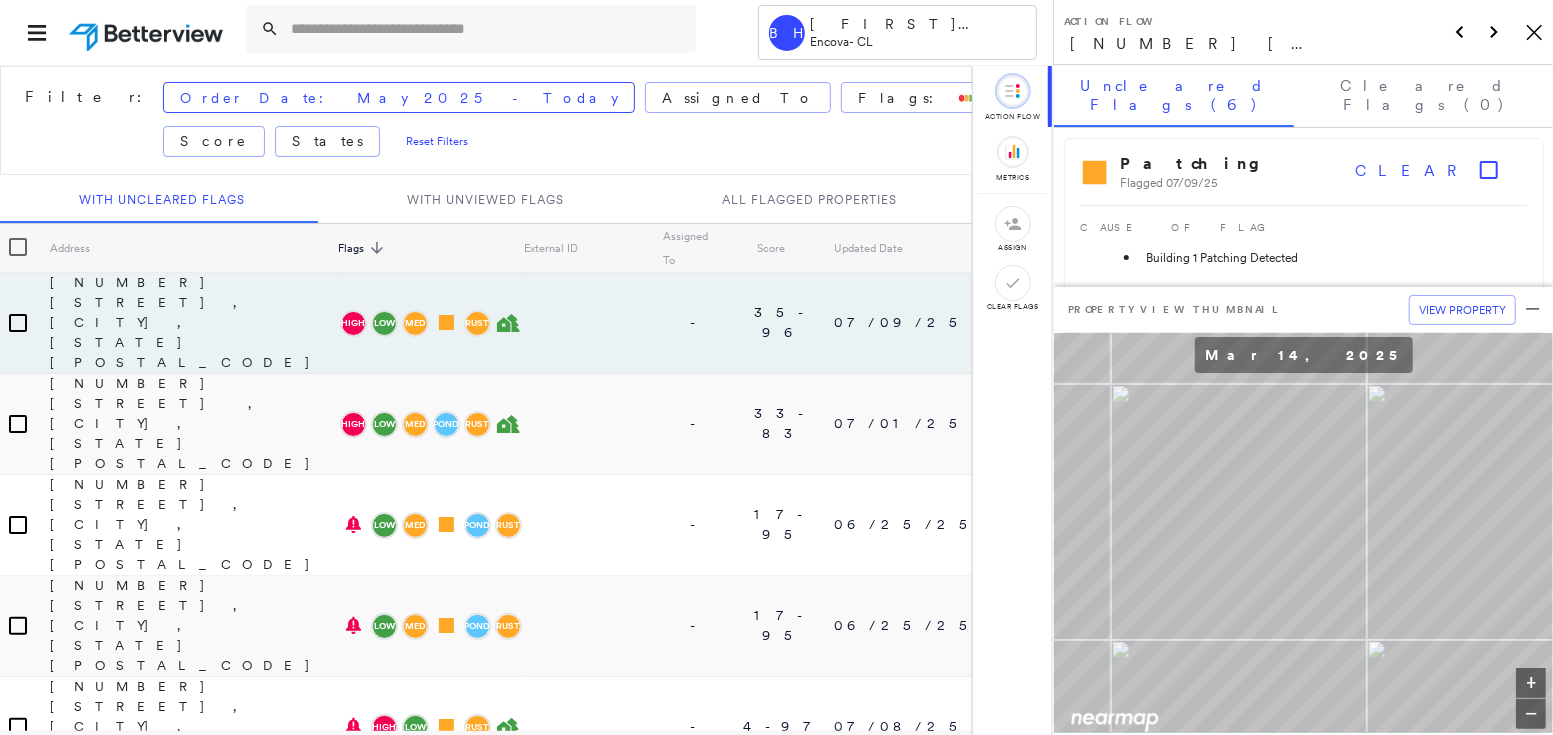click 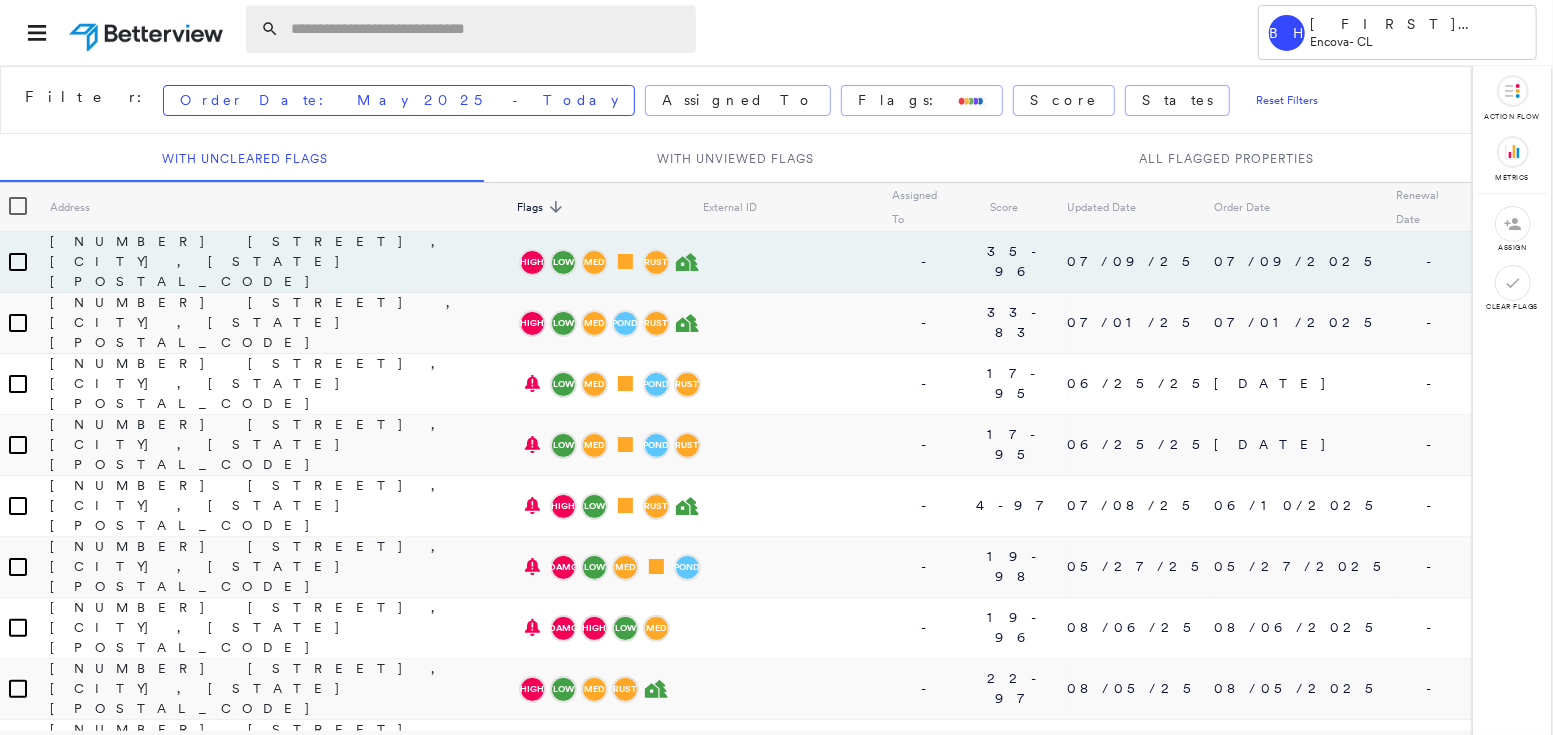 click at bounding box center [487, 29] 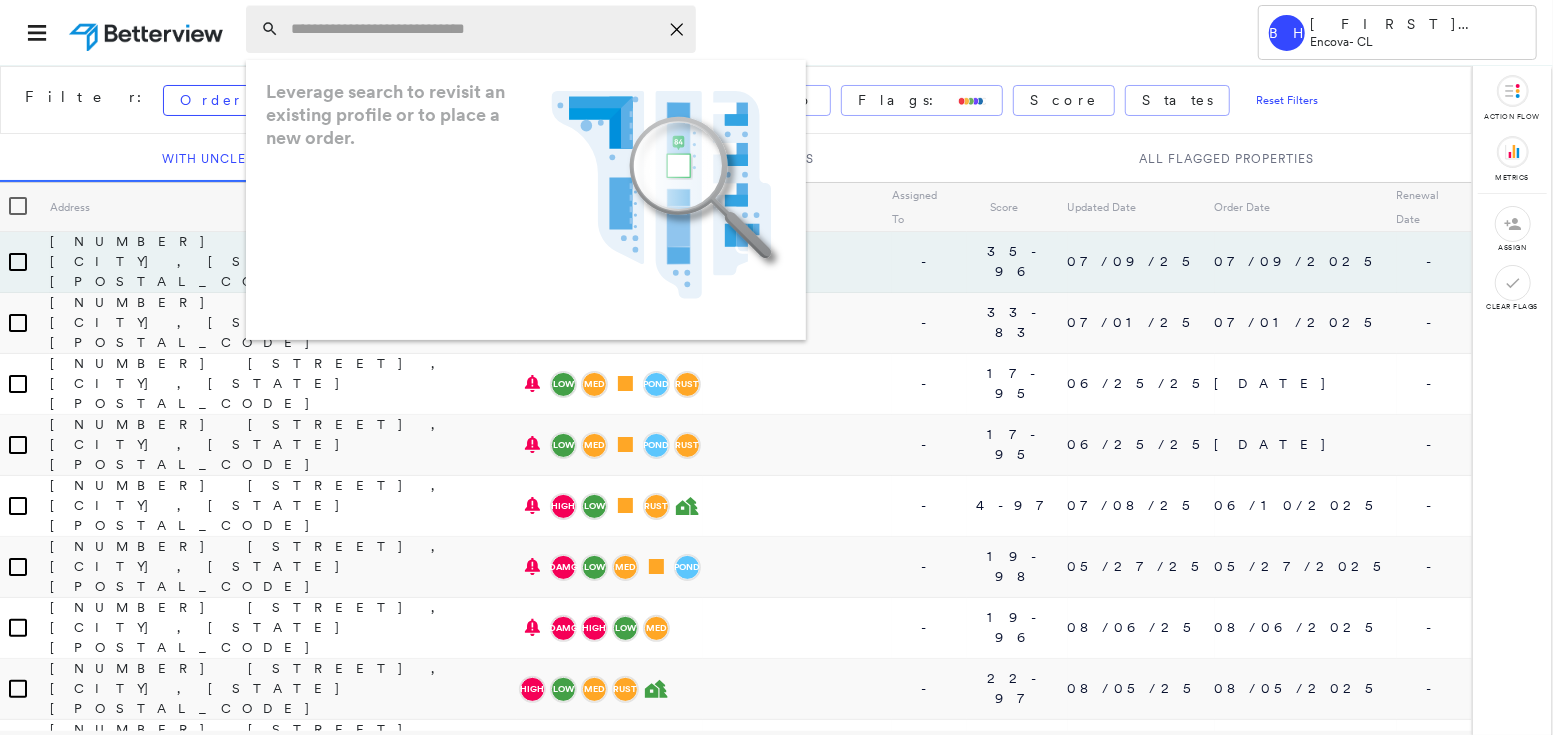 paste on "**********" 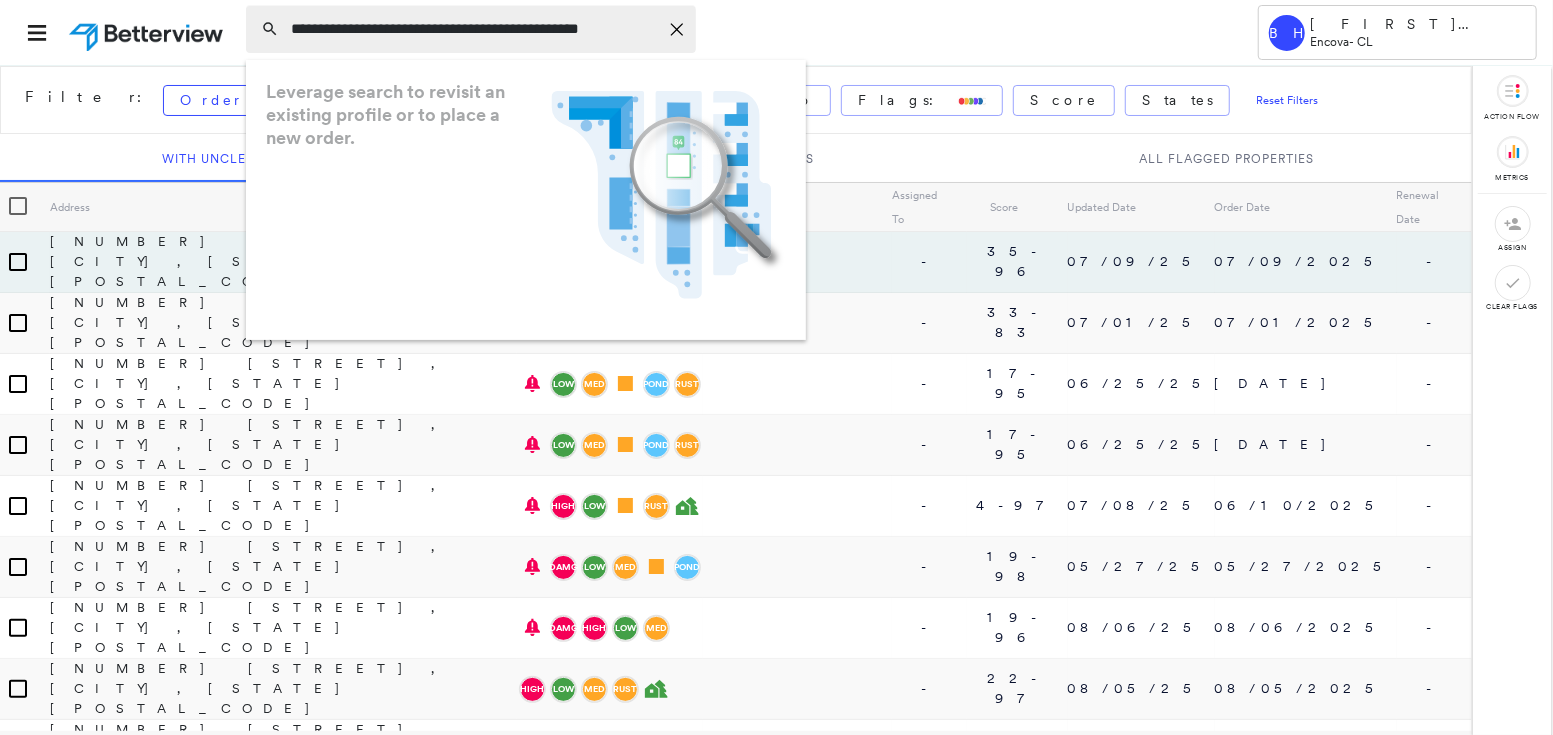scroll, scrollTop: 0, scrollLeft: 25, axis: horizontal 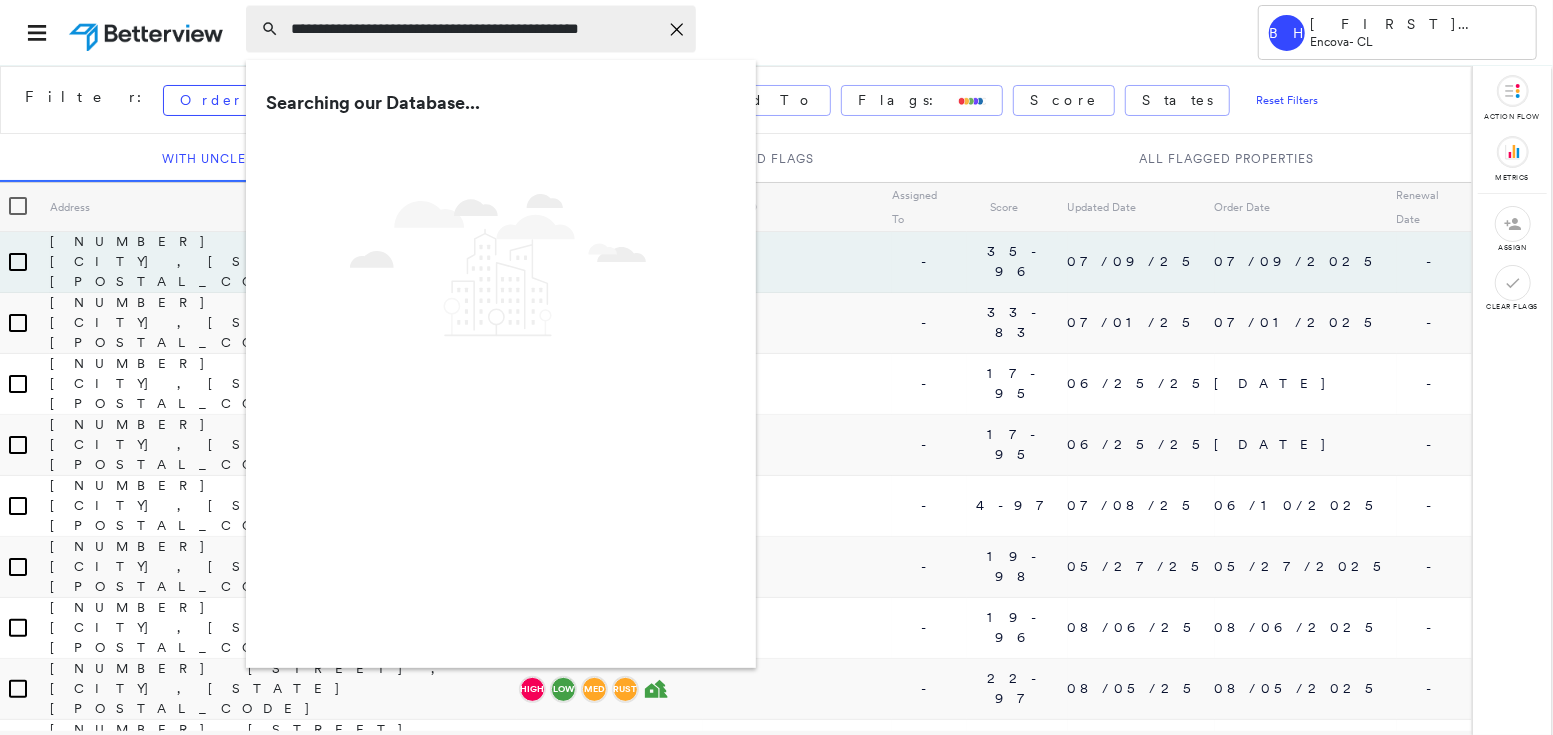 type on "**********" 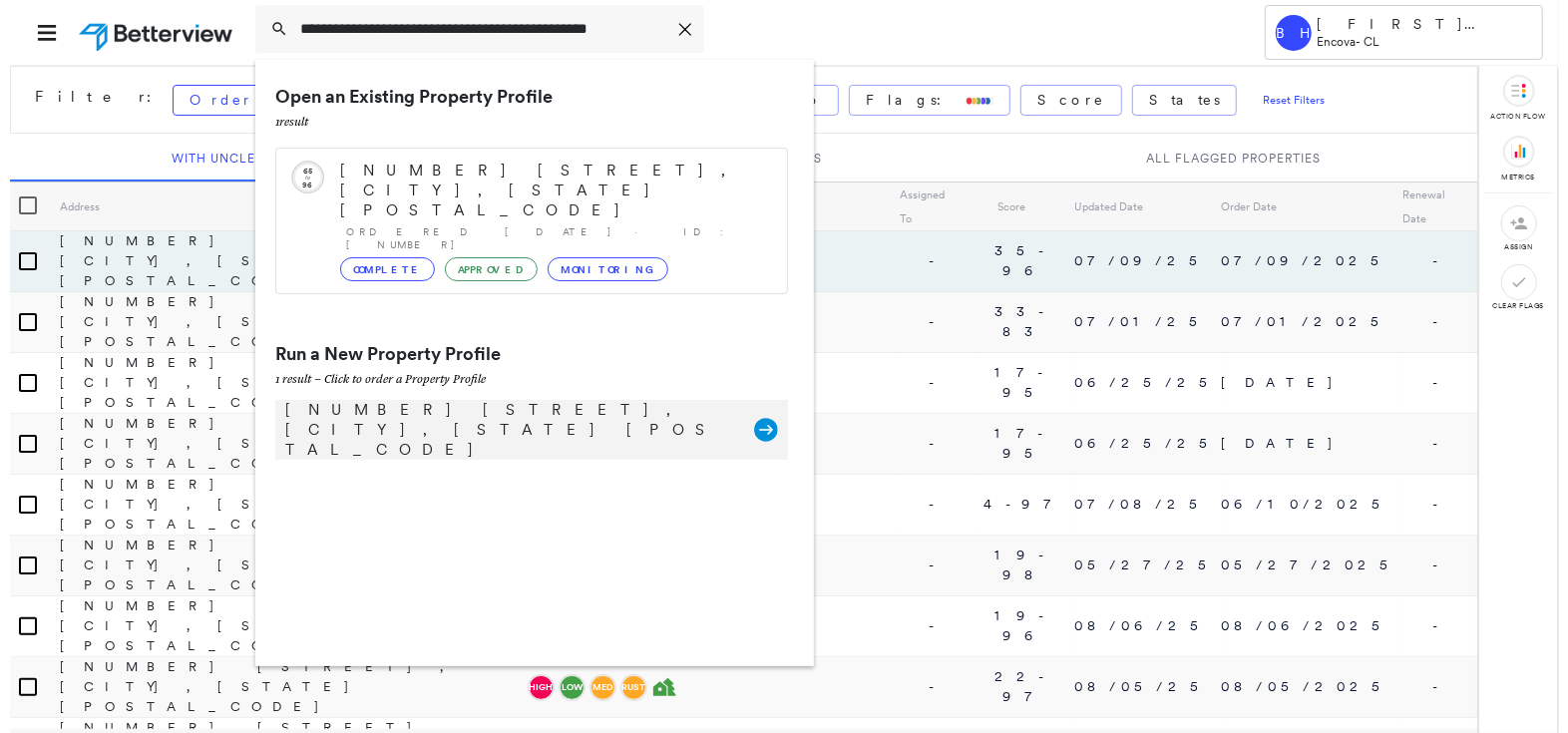scroll, scrollTop: 0, scrollLeft: 0, axis: both 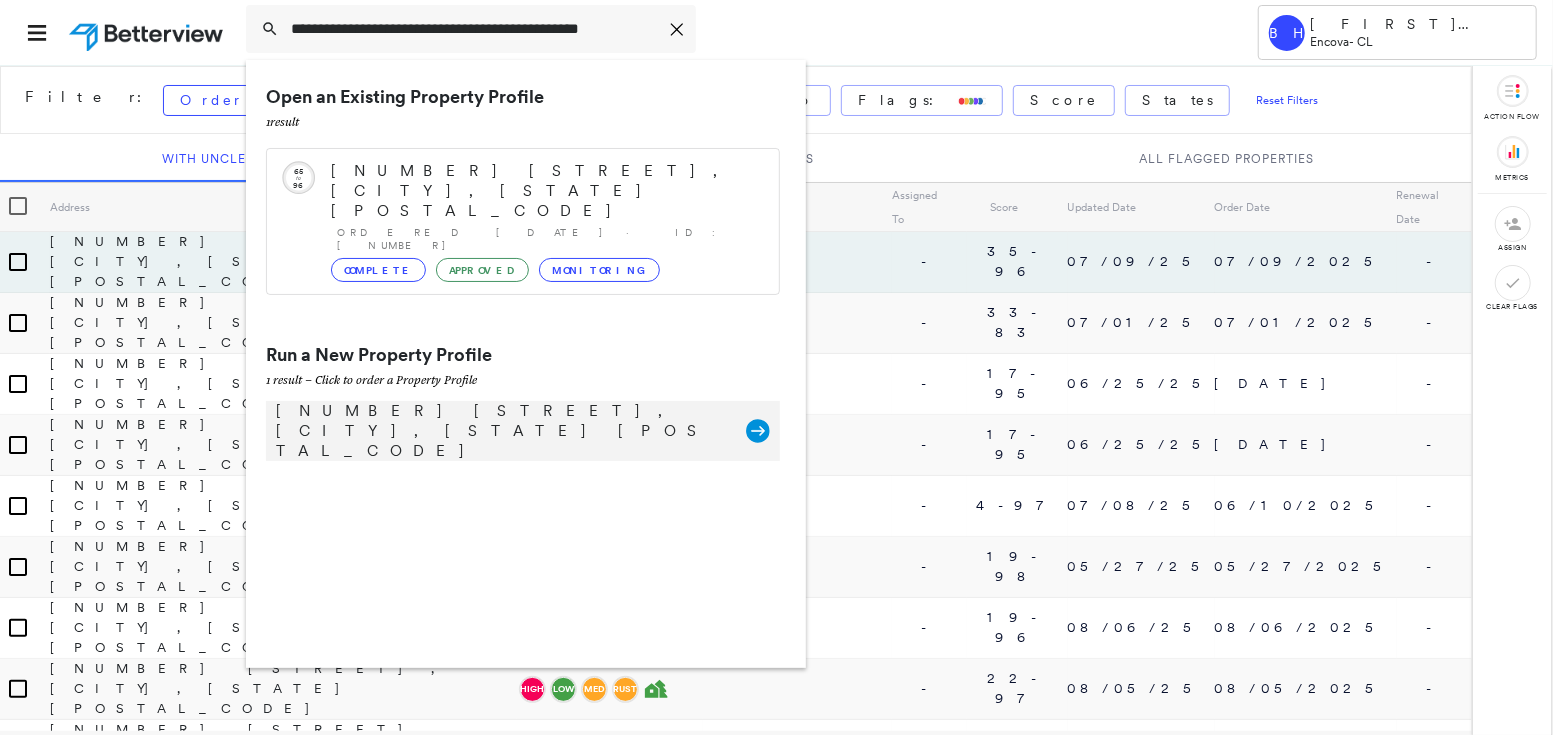click 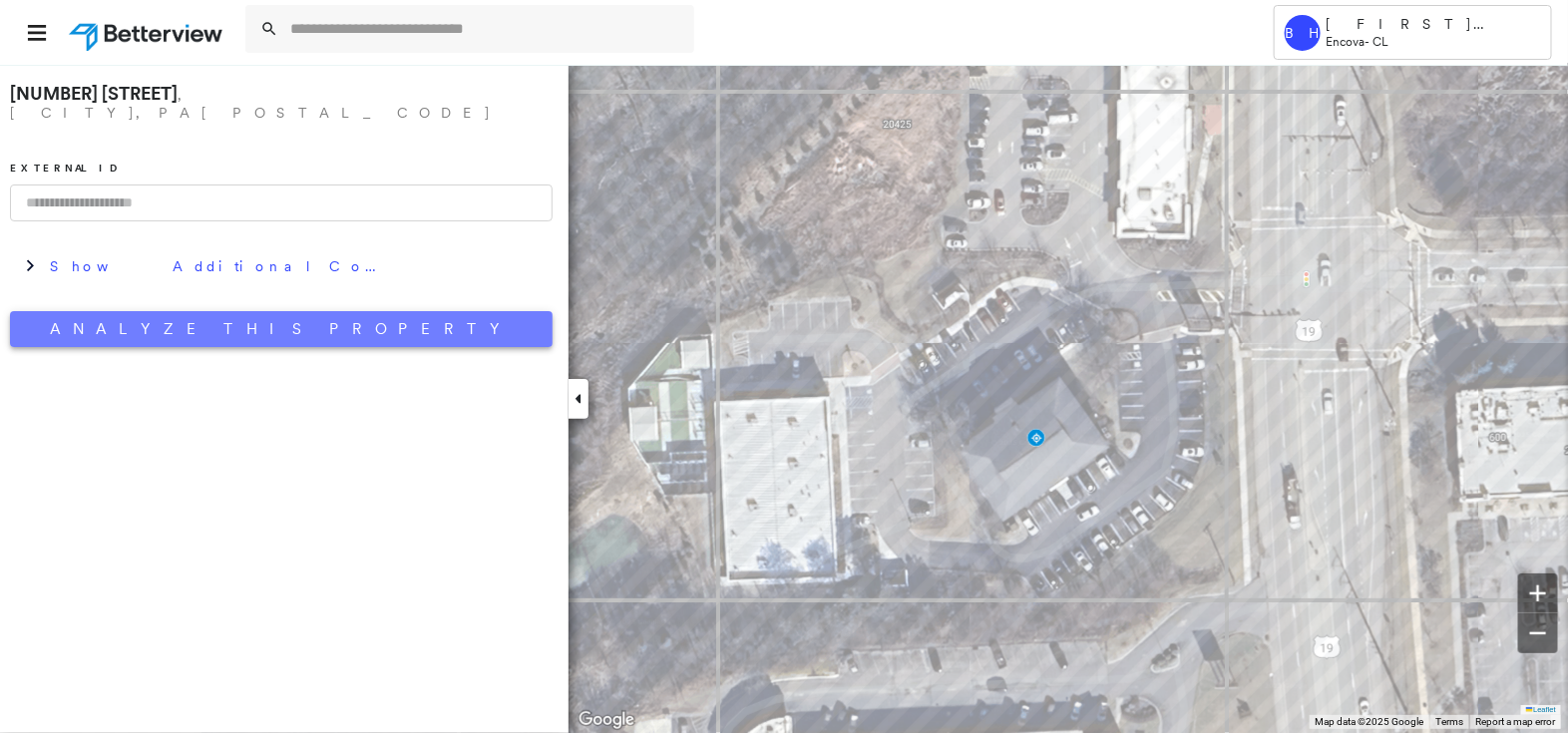 click on "Analyze This Property" at bounding box center (281, 329) 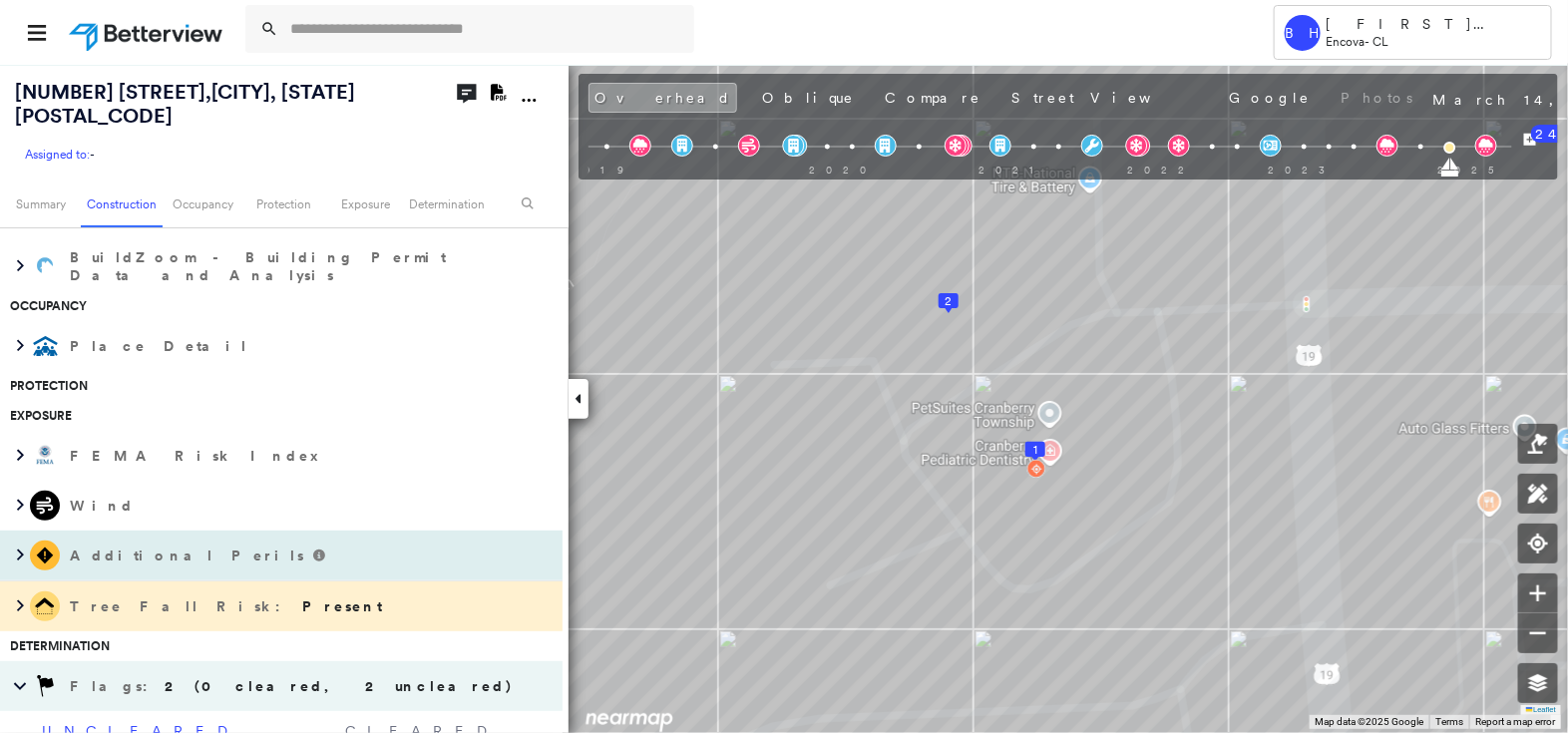 scroll, scrollTop: 748, scrollLeft: 0, axis: vertical 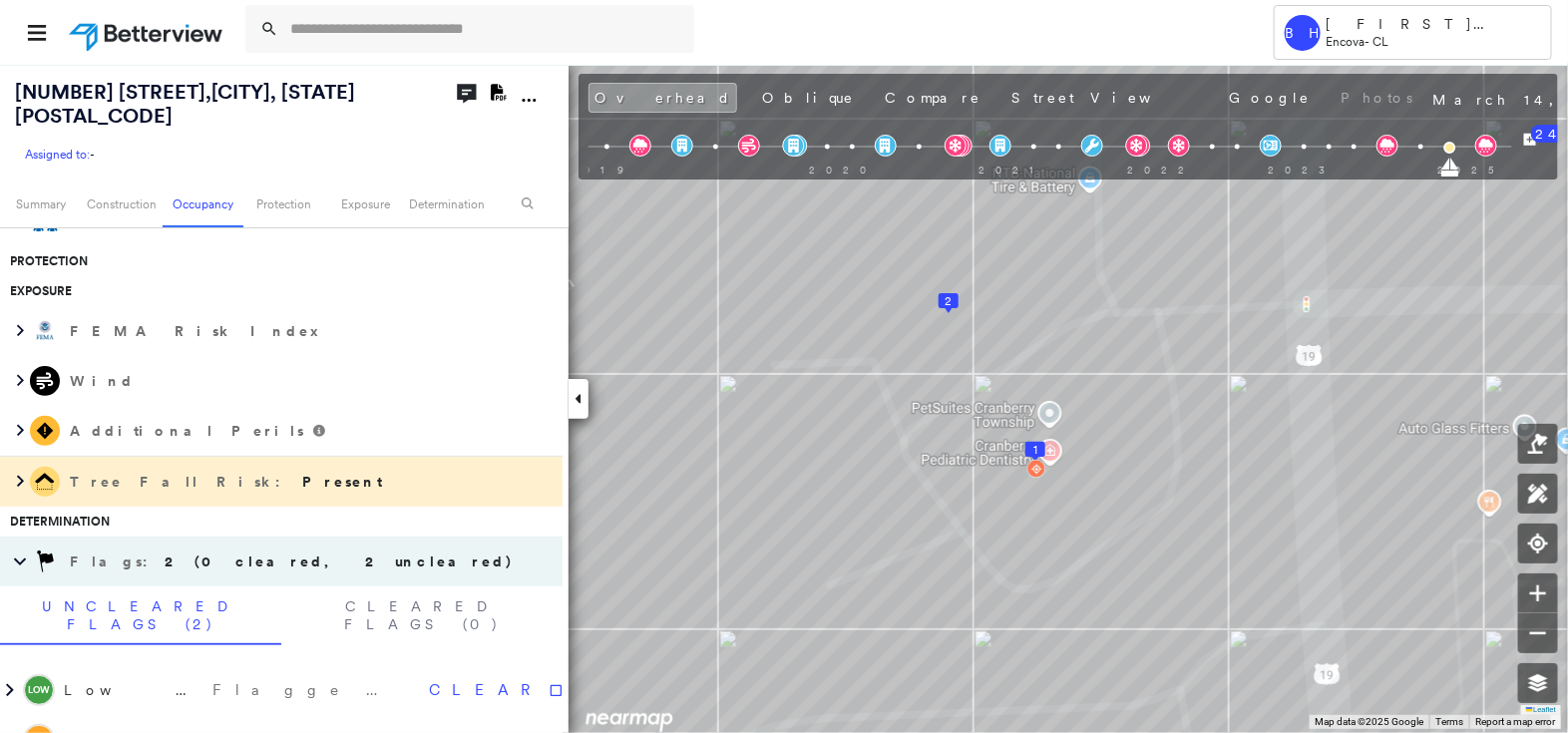 click 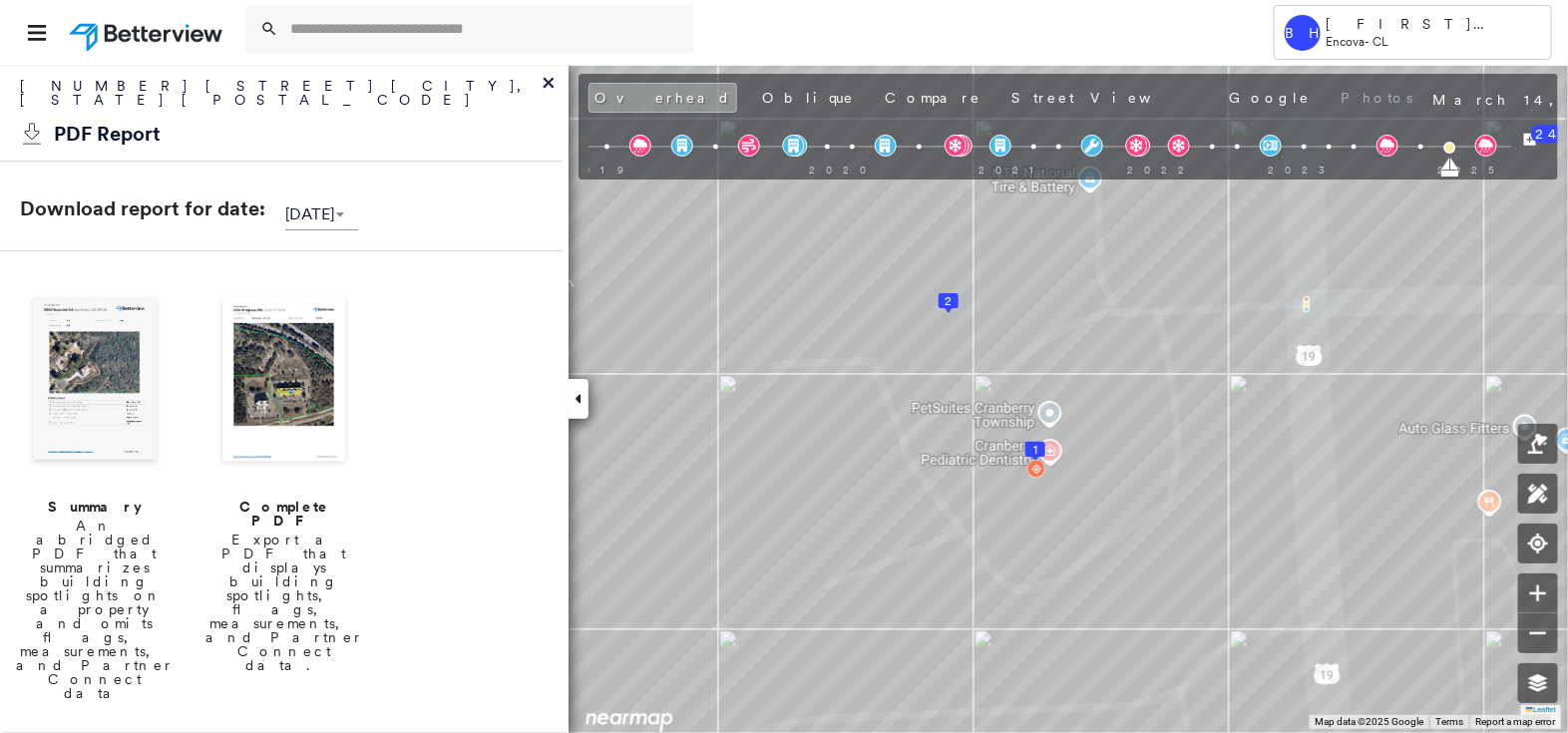 click at bounding box center (284, 381) 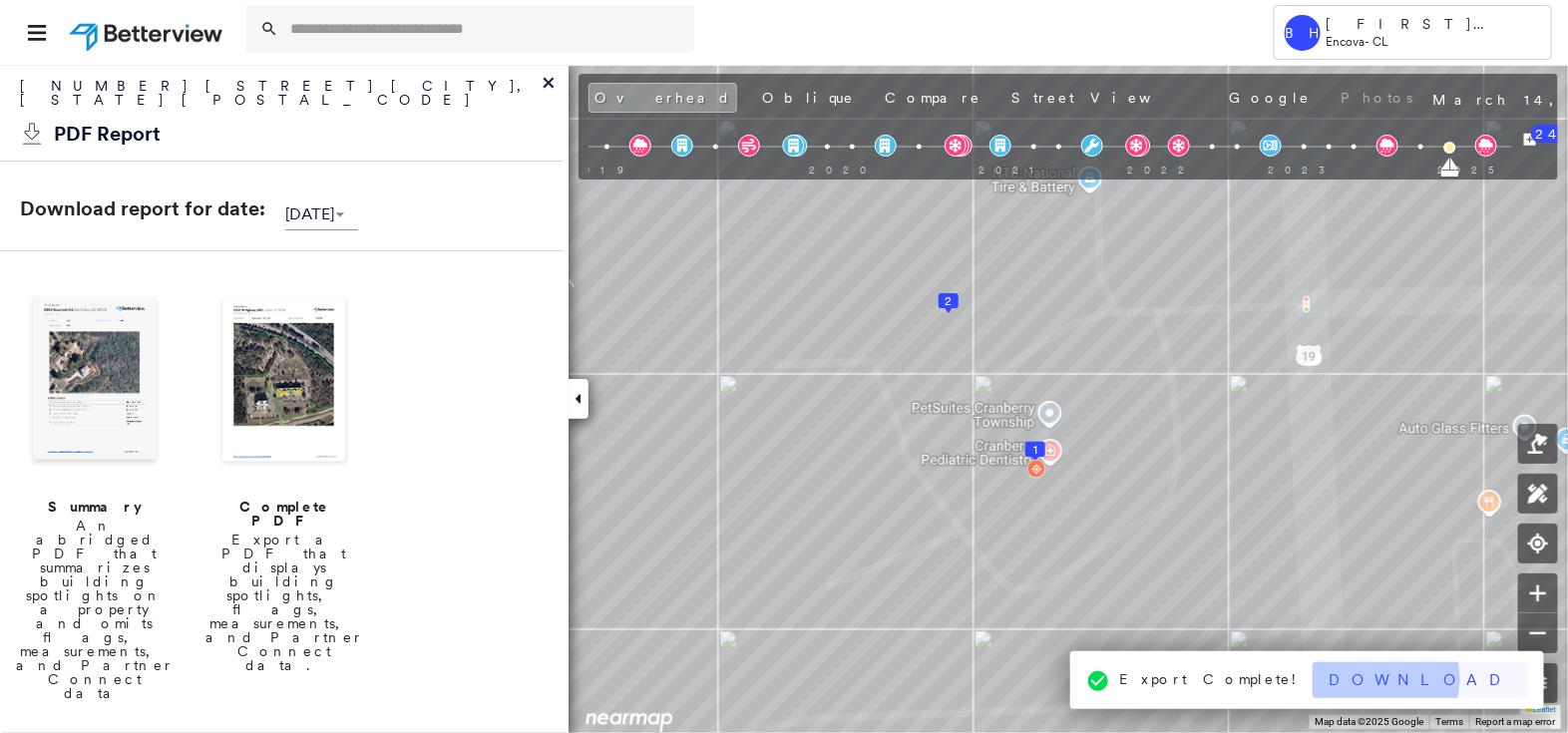 click on "Download" at bounding box center (1420, 680) 